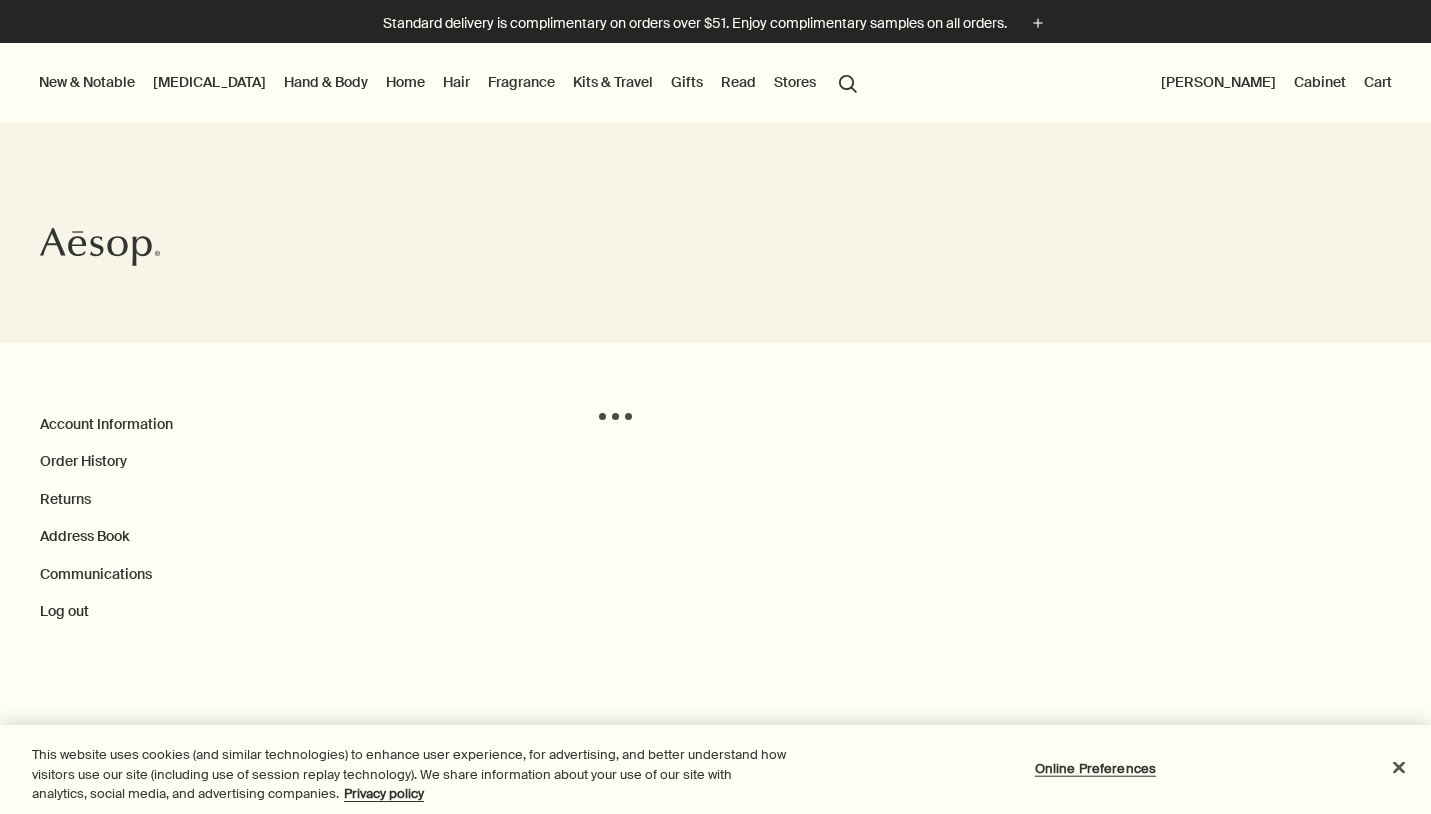 scroll, scrollTop: 0, scrollLeft: 0, axis: both 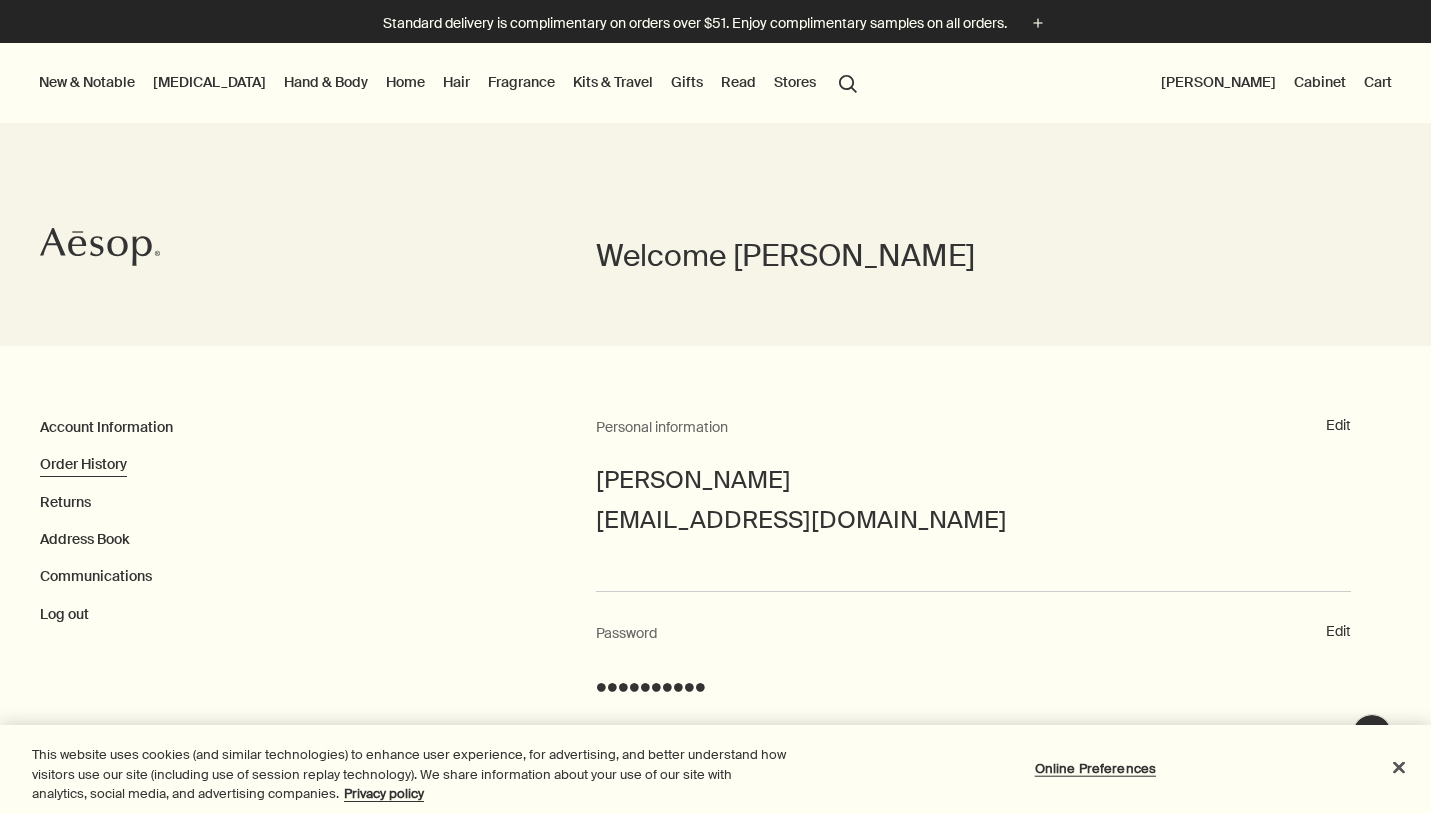 click on "Order History" at bounding box center (83, 464) 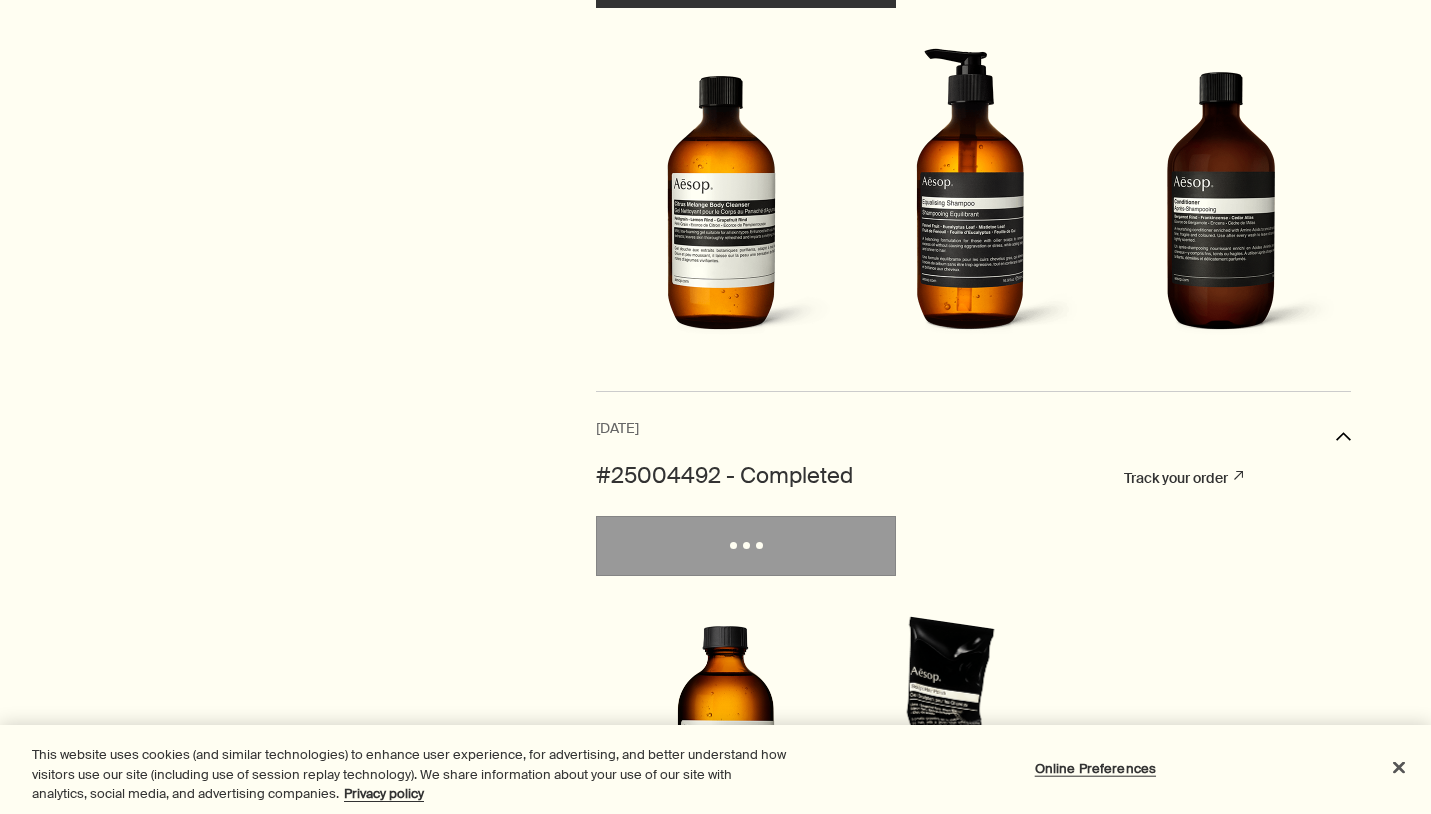 scroll, scrollTop: 1427, scrollLeft: 1, axis: both 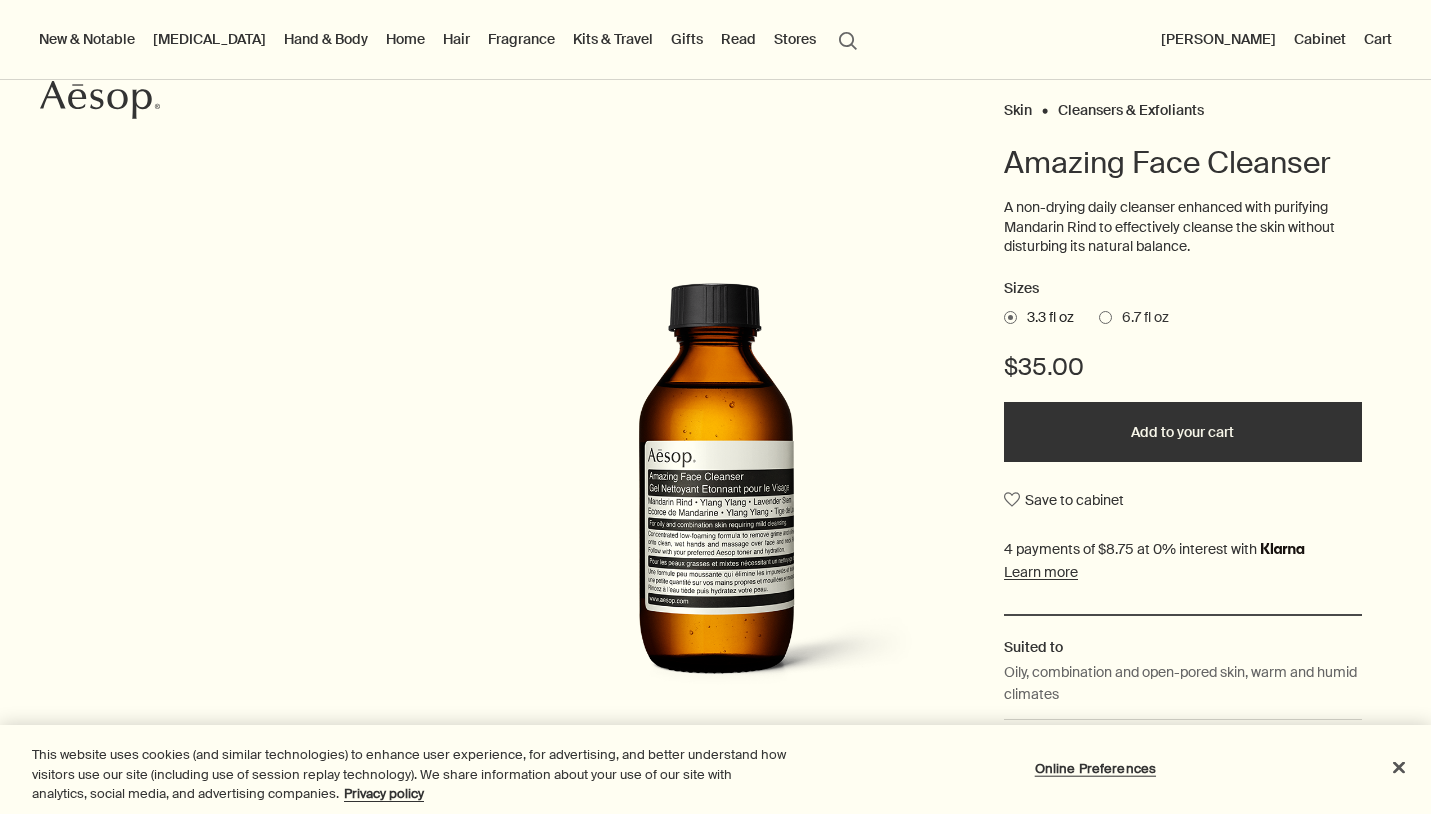 click at bounding box center (1105, 317) 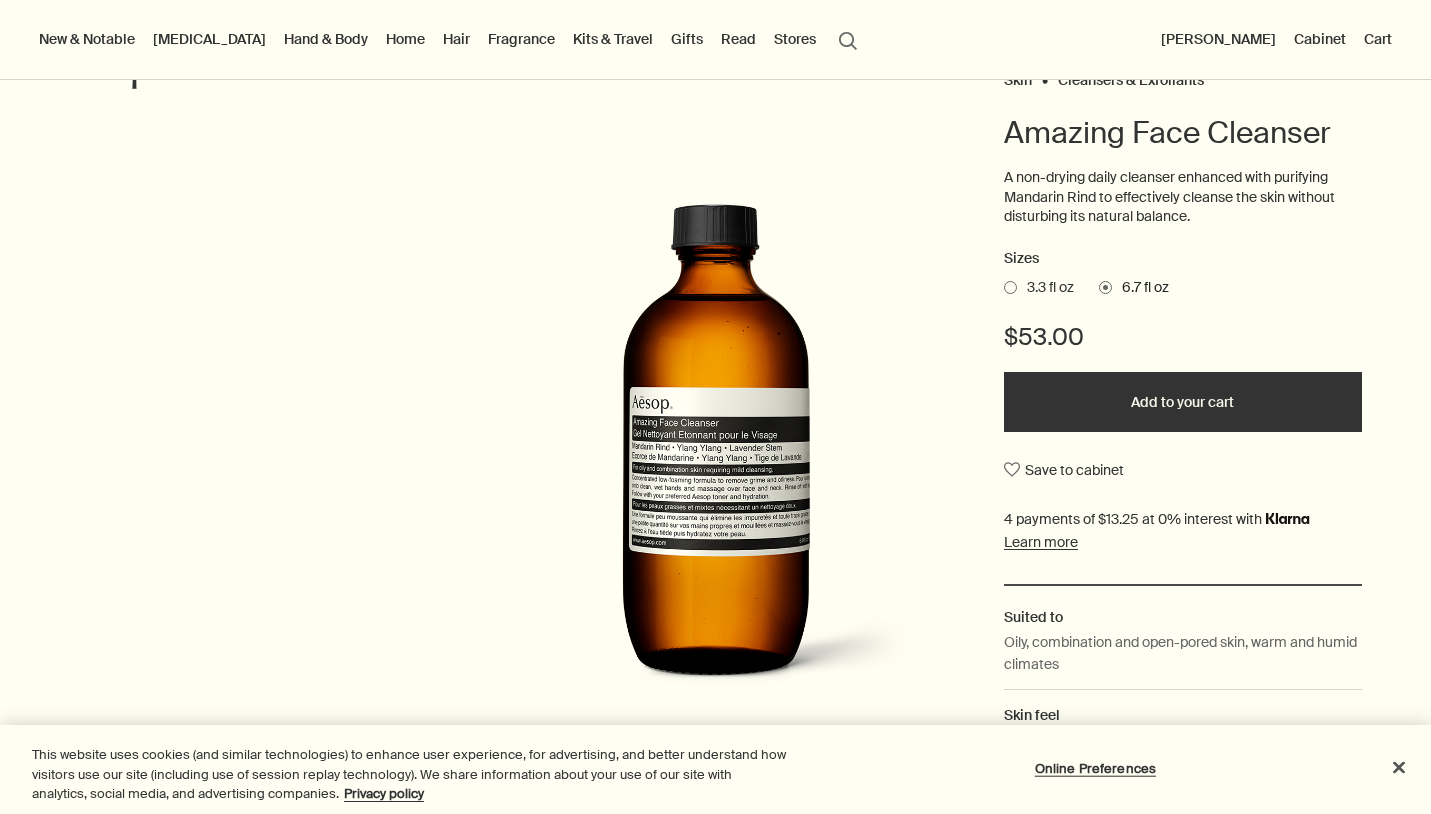 scroll, scrollTop: 178, scrollLeft: 0, axis: vertical 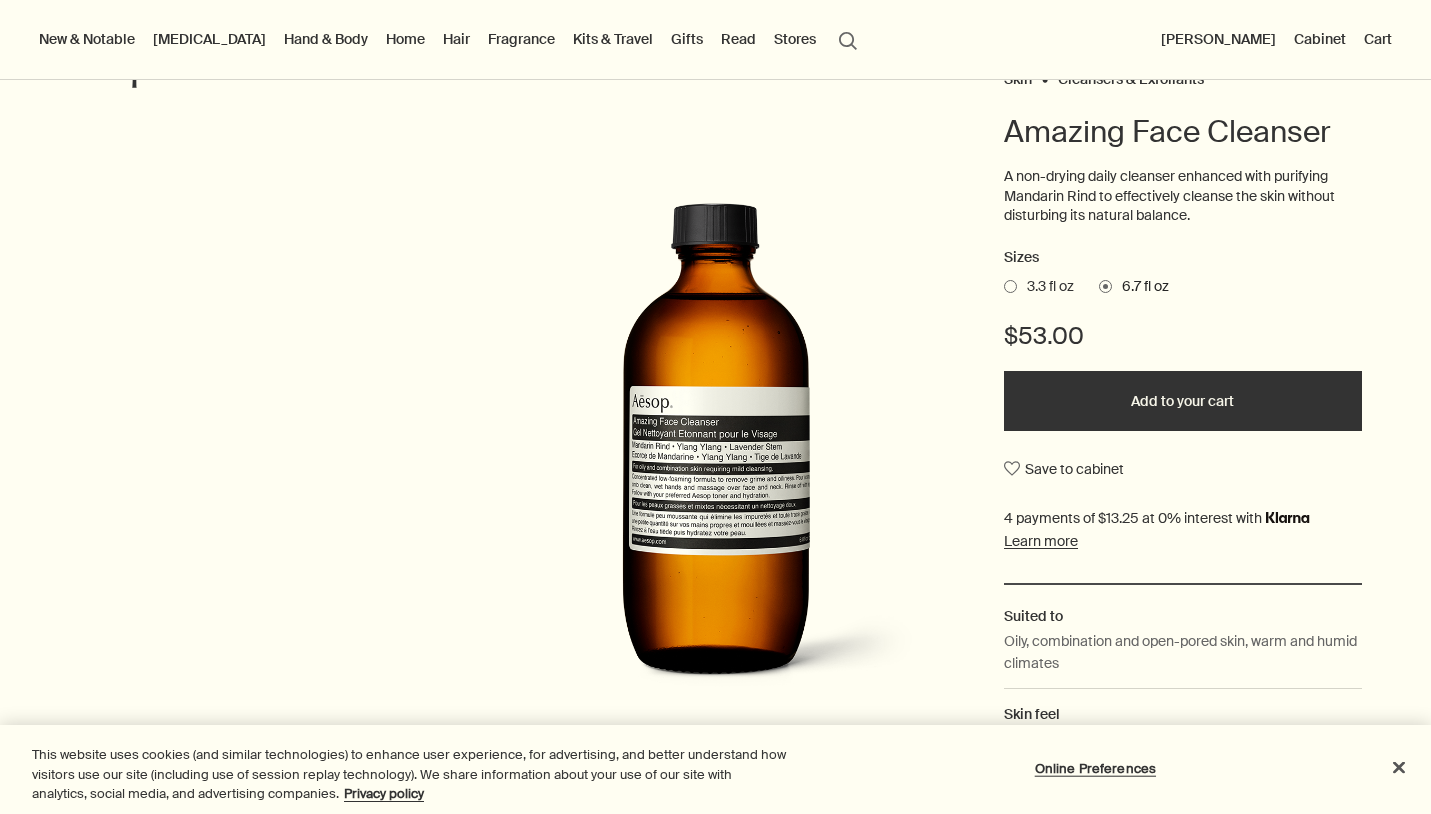 click on "Add to your cart" at bounding box center (1183, 401) 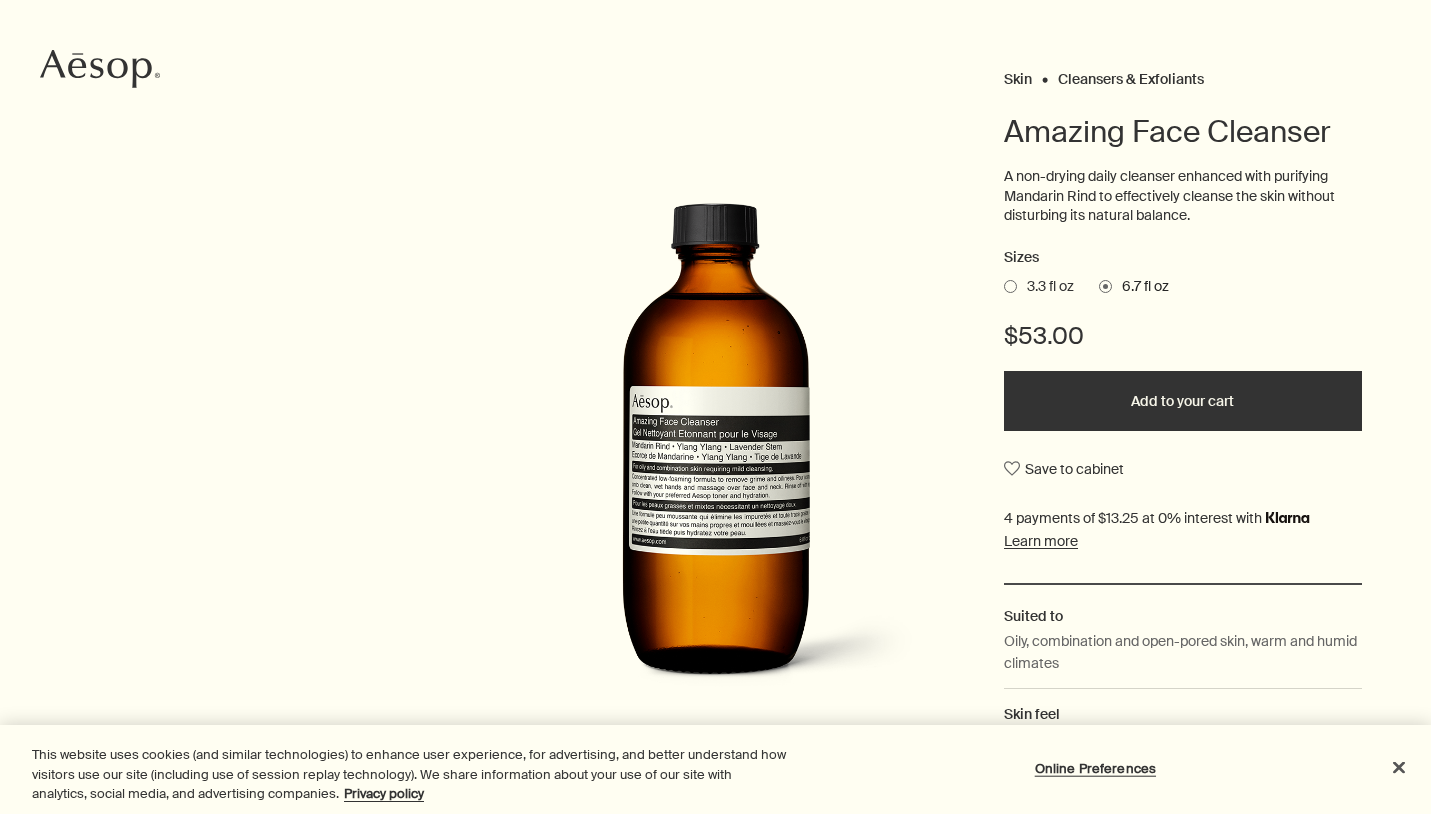 scroll, scrollTop: 0, scrollLeft: 0, axis: both 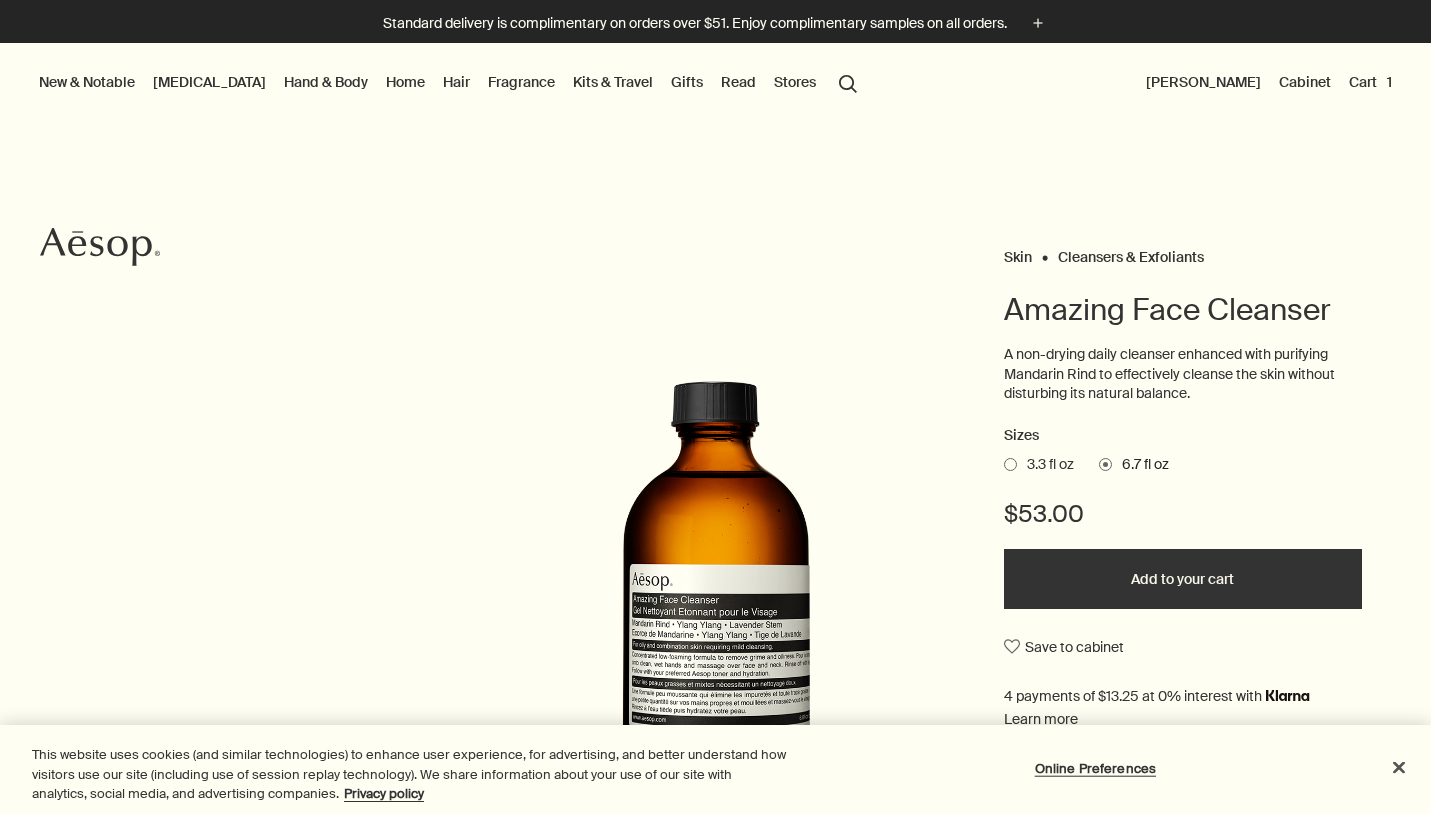 click on "Skin Care" at bounding box center [209, 82] 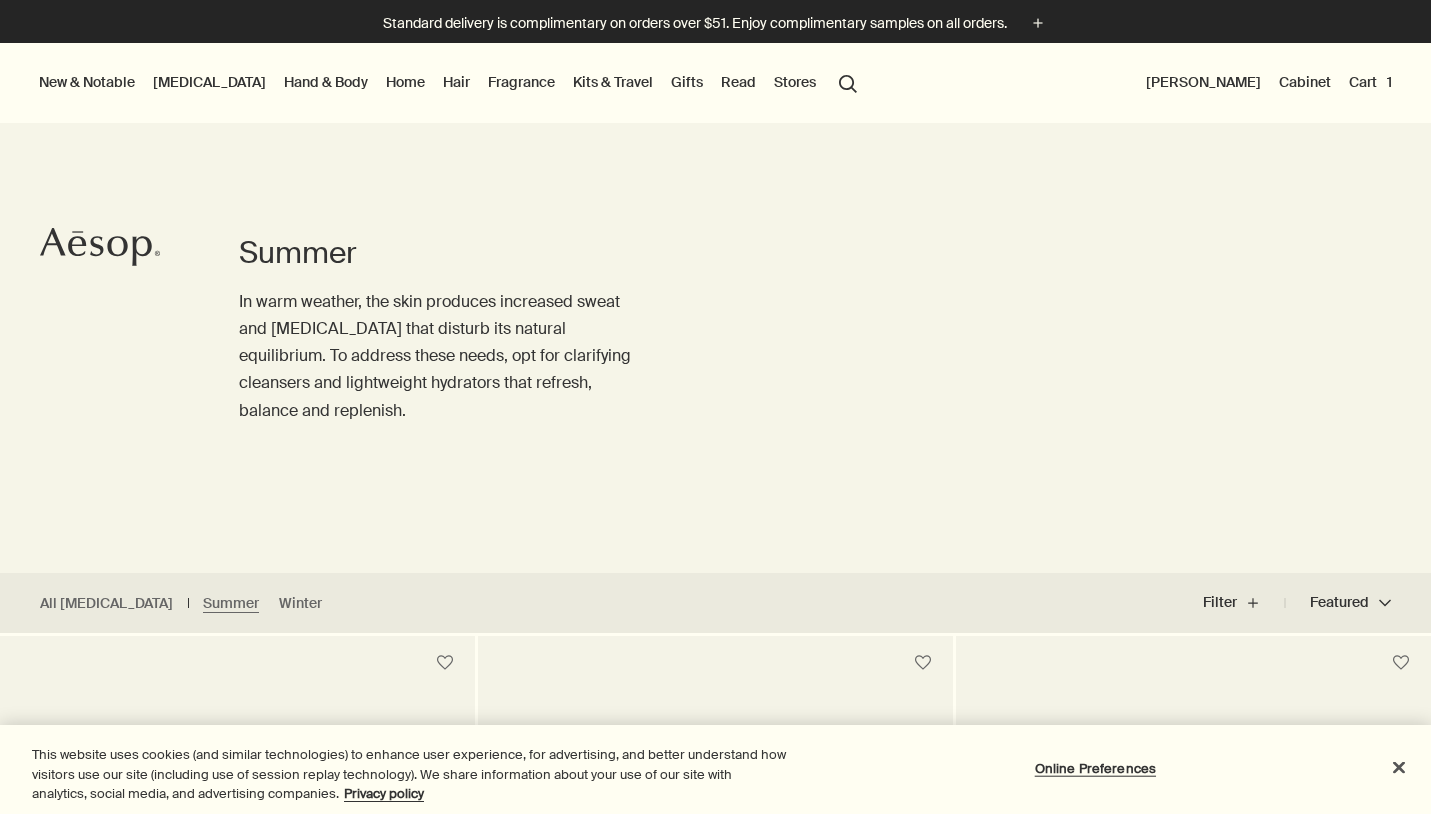 scroll, scrollTop: 0, scrollLeft: 0, axis: both 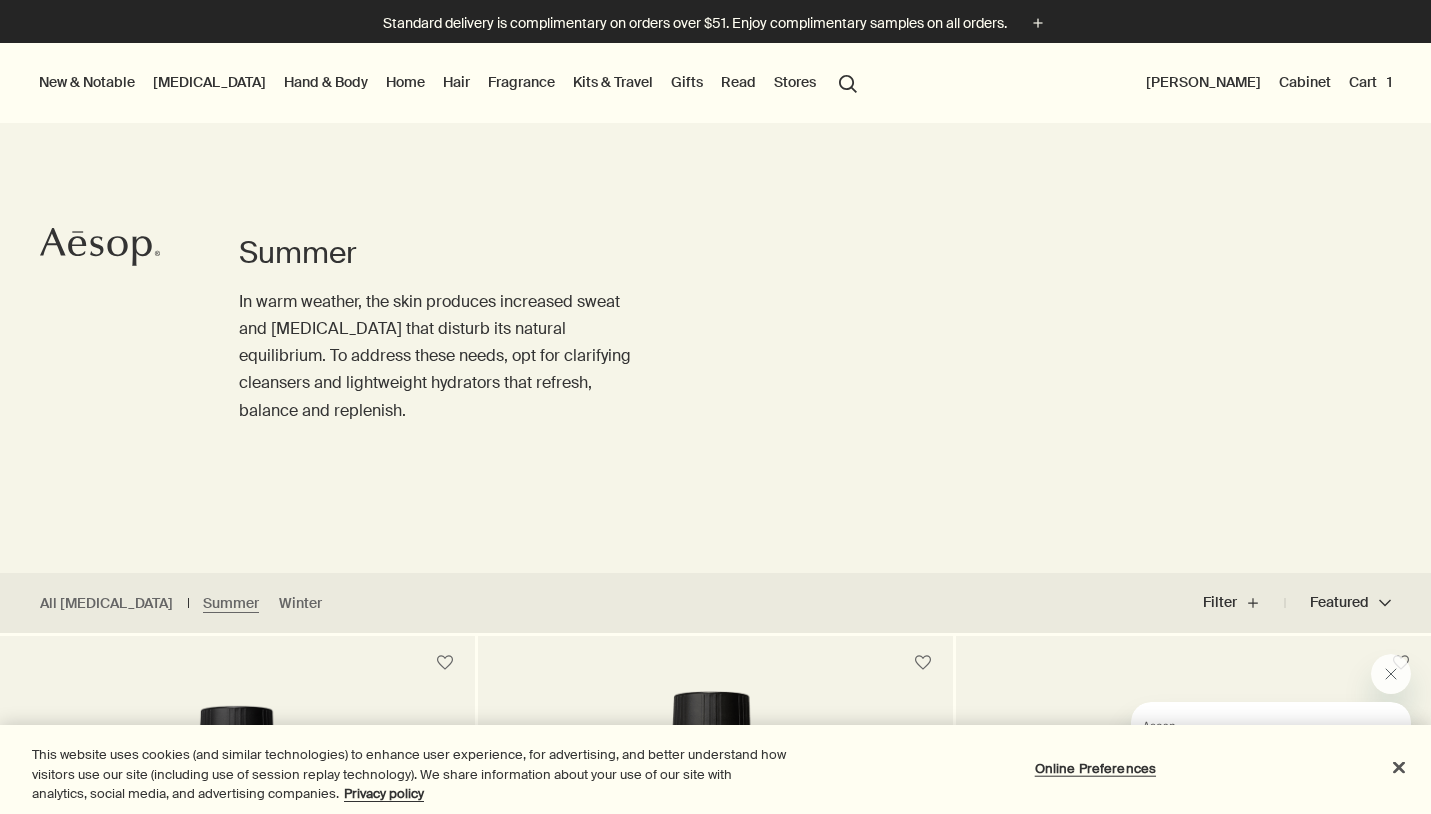 click on "Cart 1" at bounding box center (1370, 82) 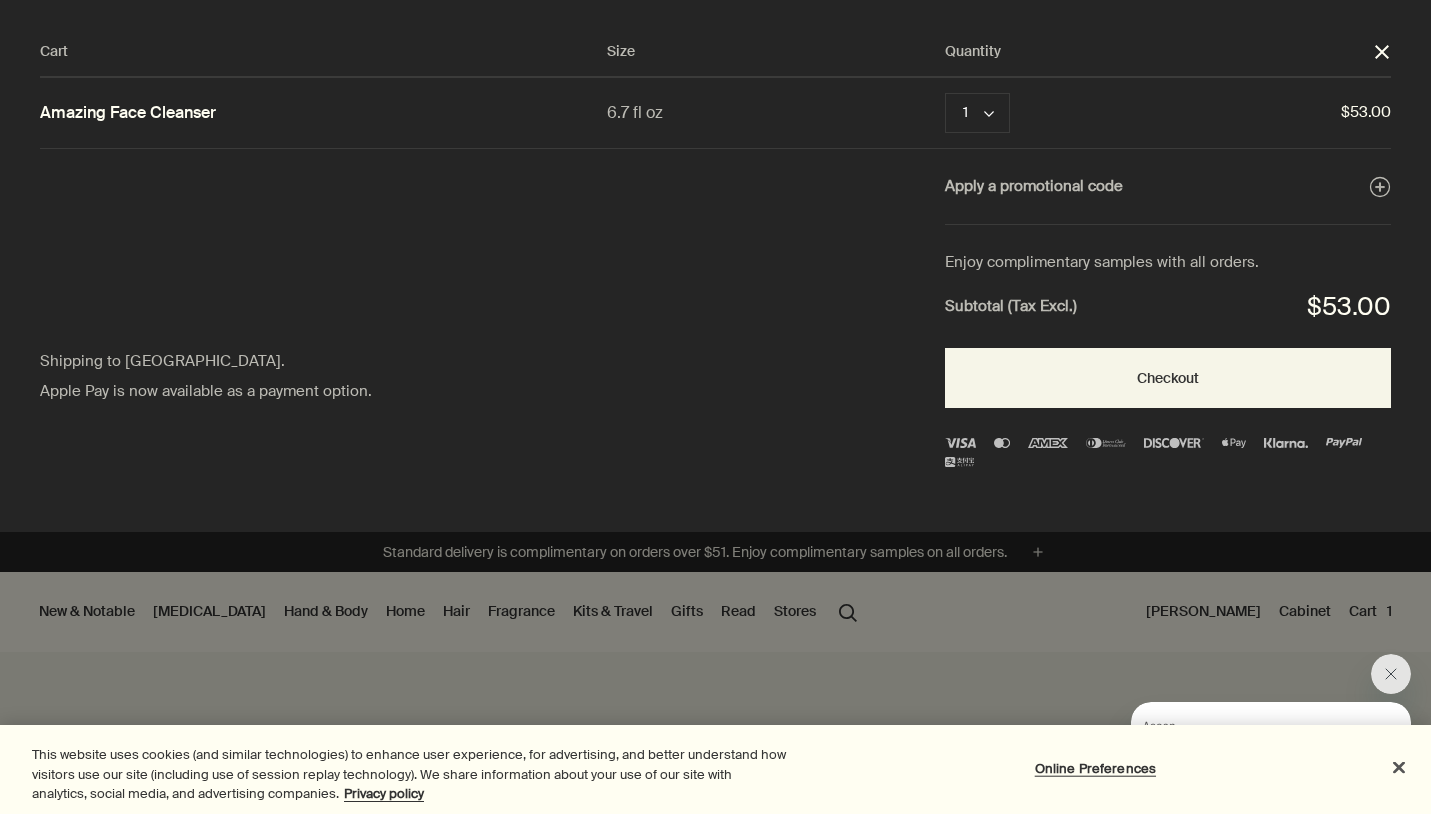 scroll, scrollTop: 0, scrollLeft: 0, axis: both 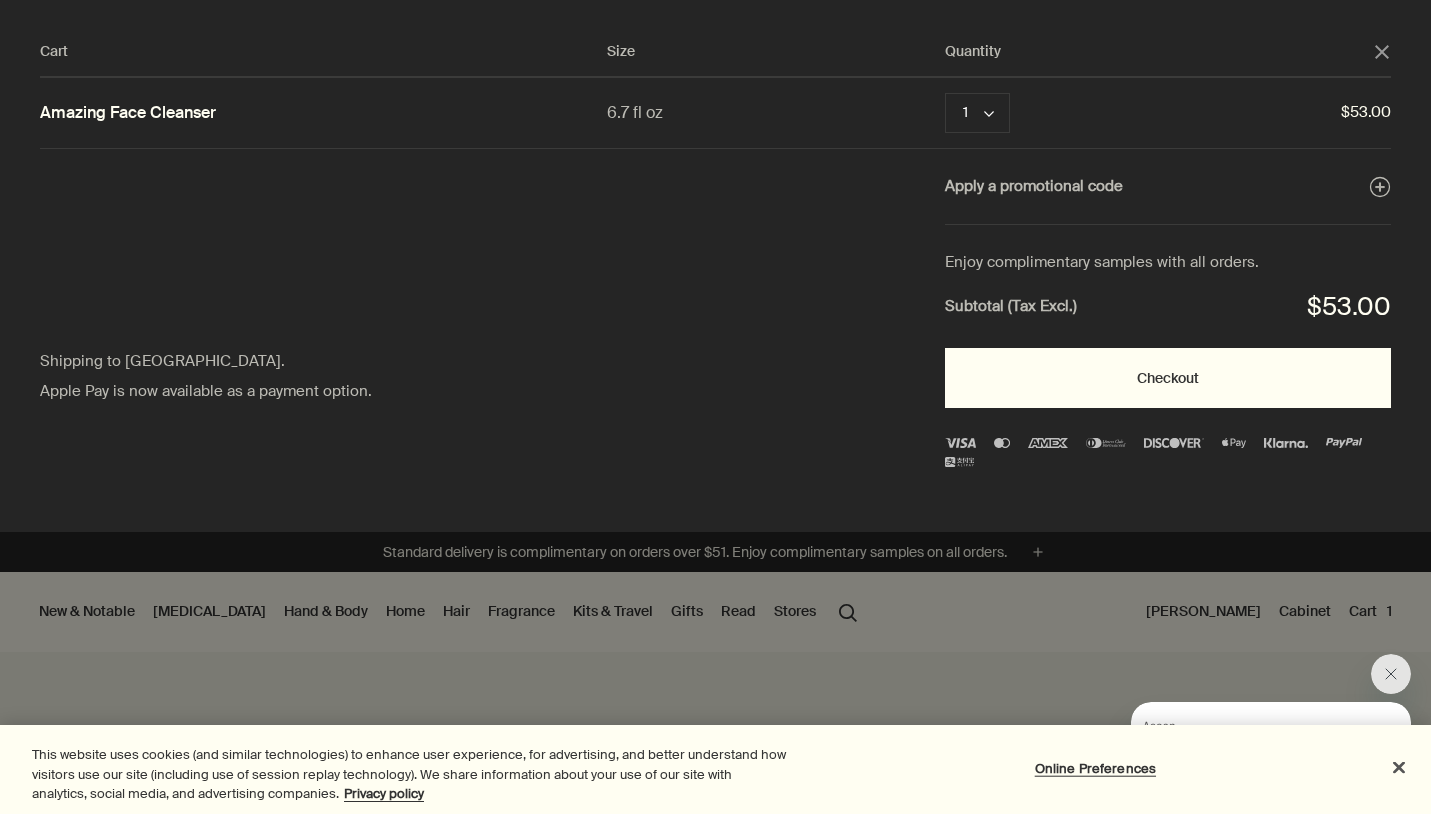 click on "Checkout" at bounding box center [1168, 378] 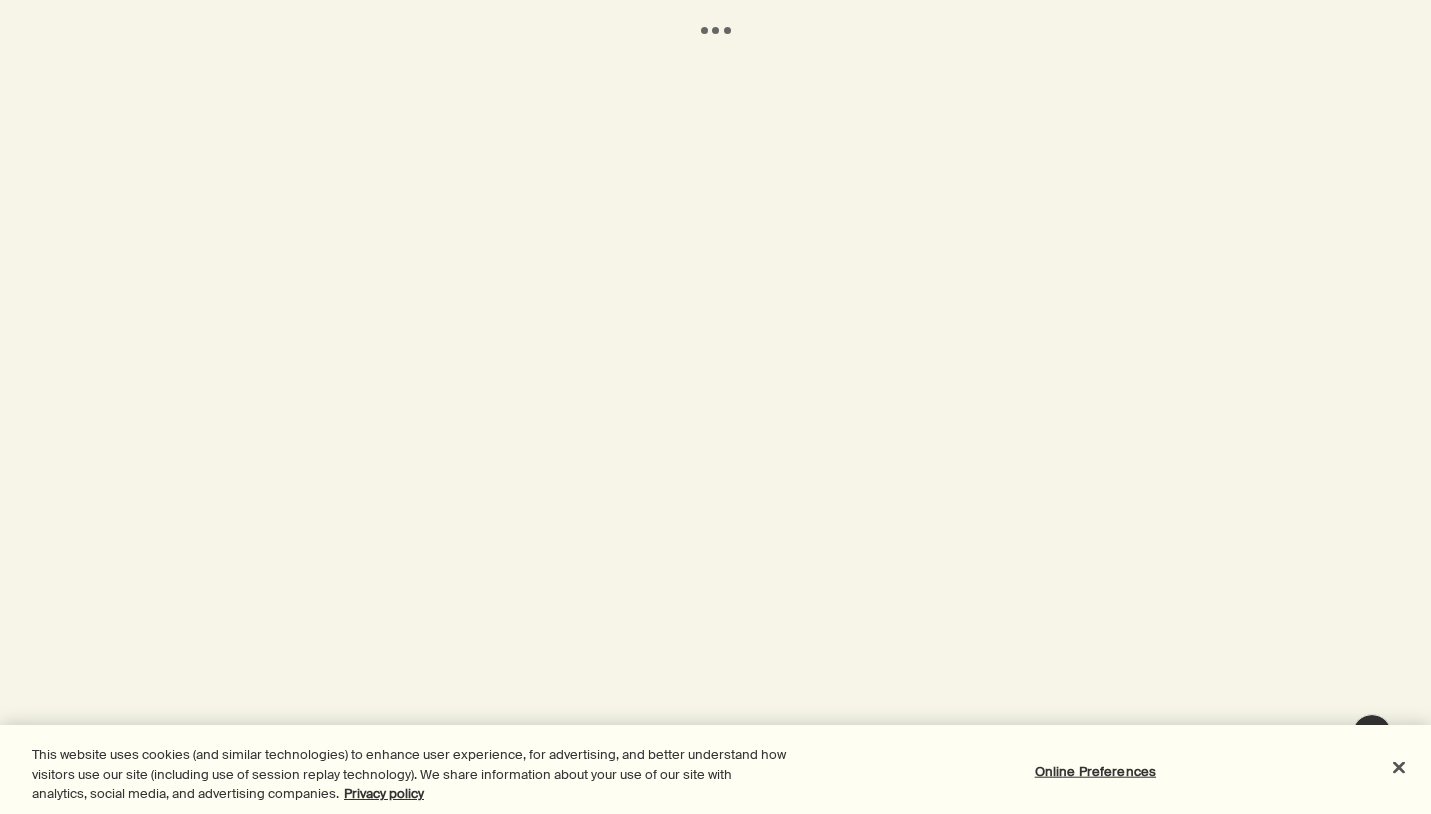 scroll, scrollTop: 0, scrollLeft: 0, axis: both 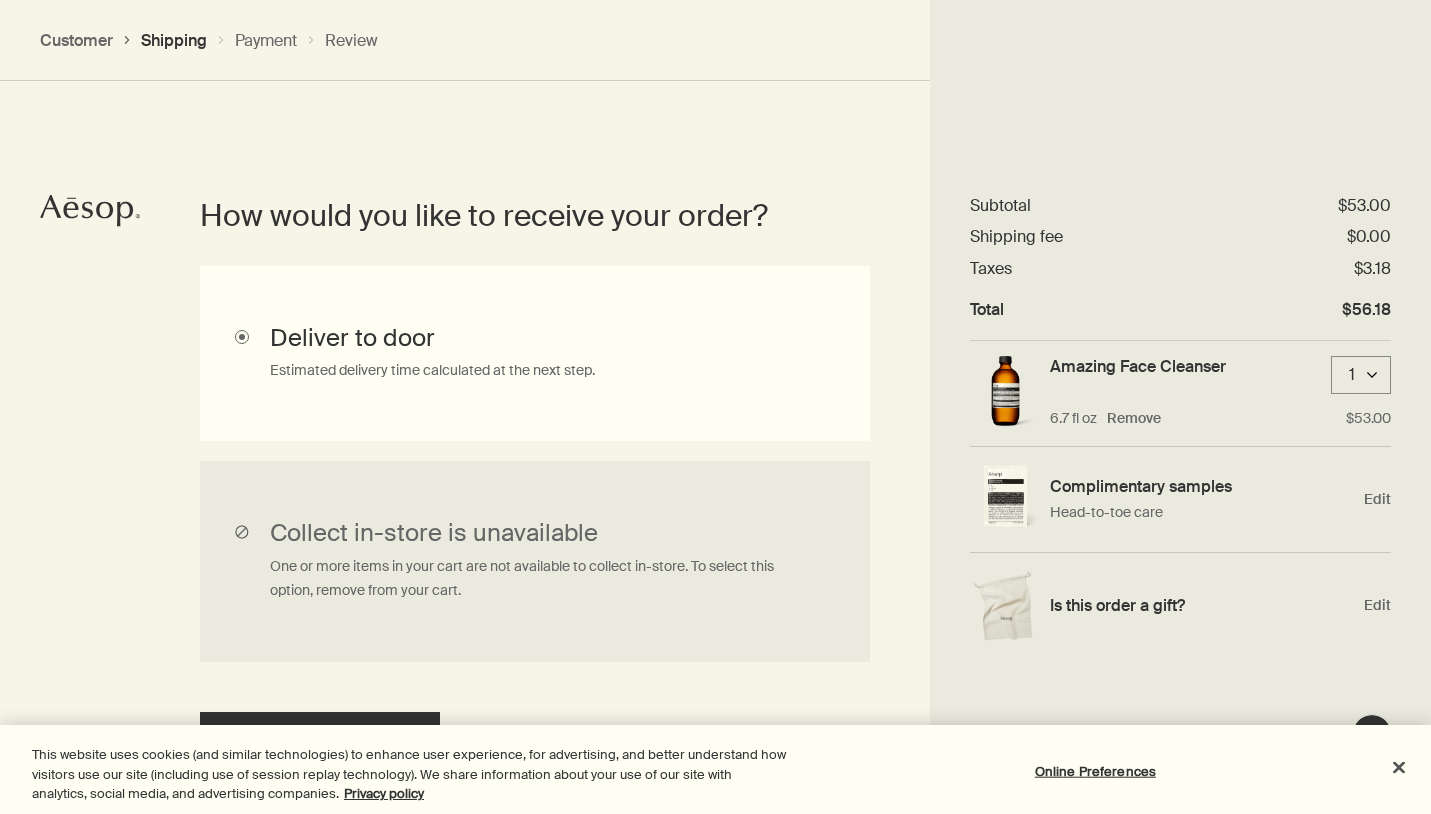 click on "Deliver to door Estimated delivery time calculated at the next step." at bounding box center (535, 353) 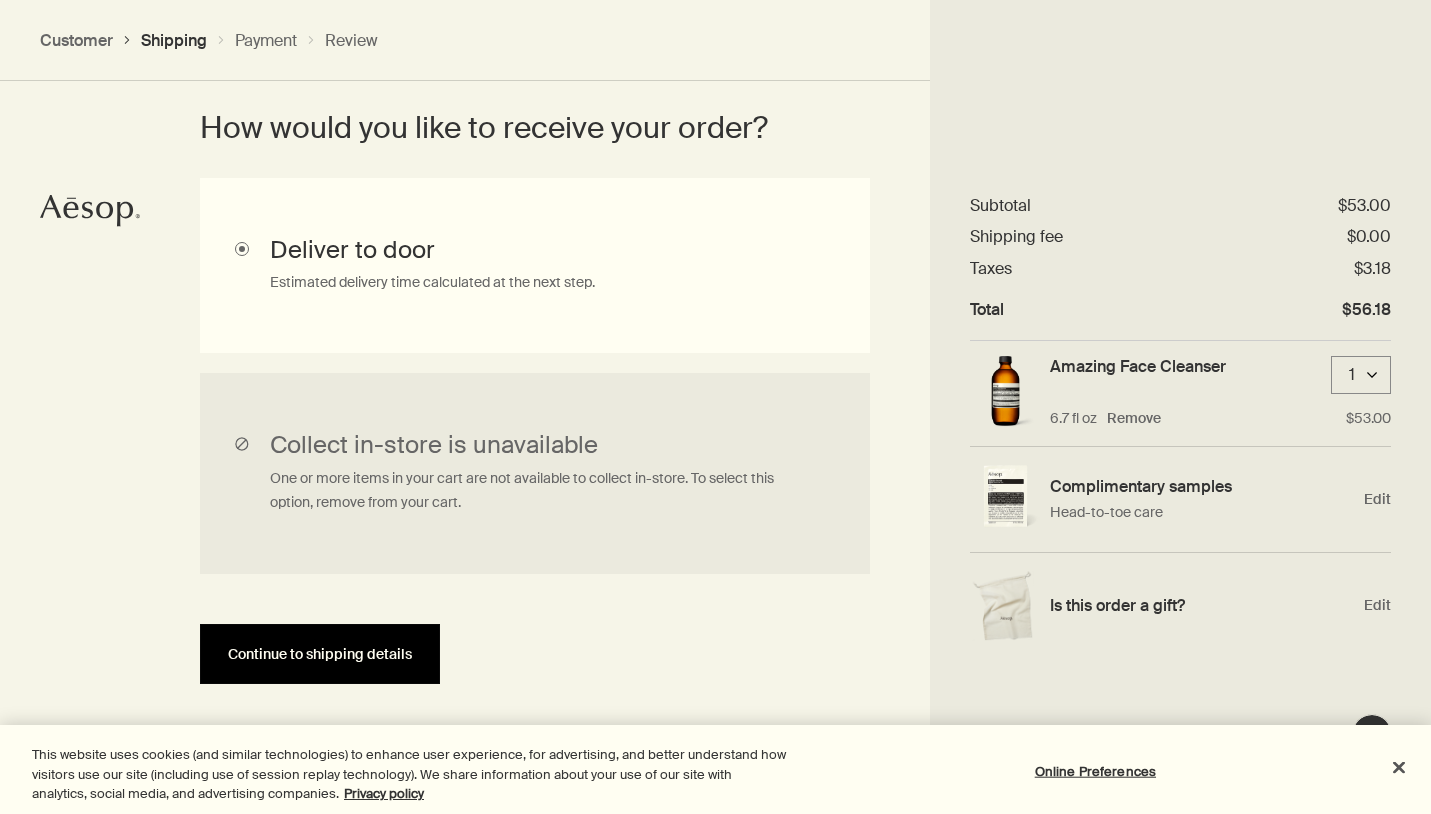 scroll, scrollTop: 535, scrollLeft: 0, axis: vertical 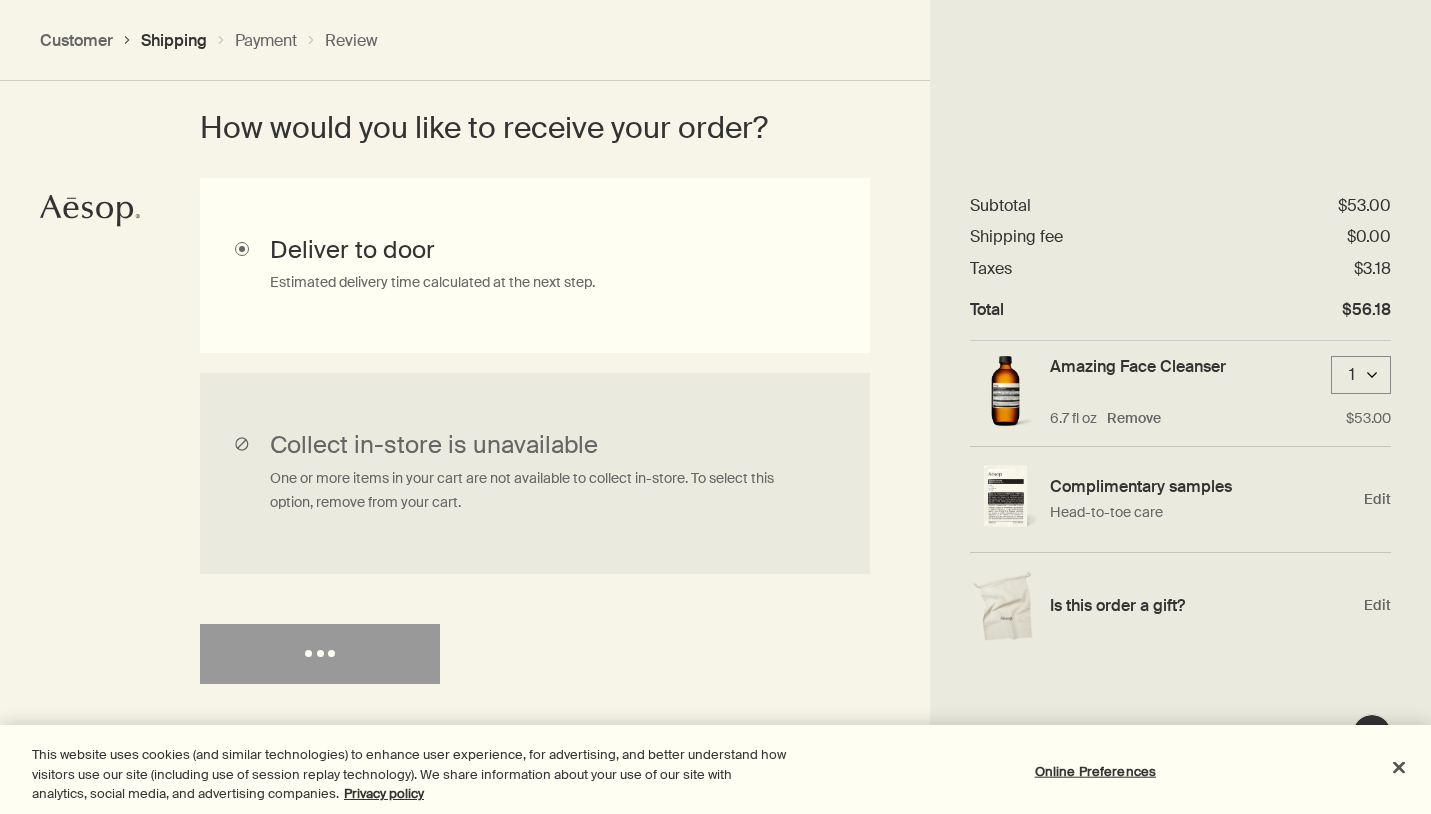 select on "US" 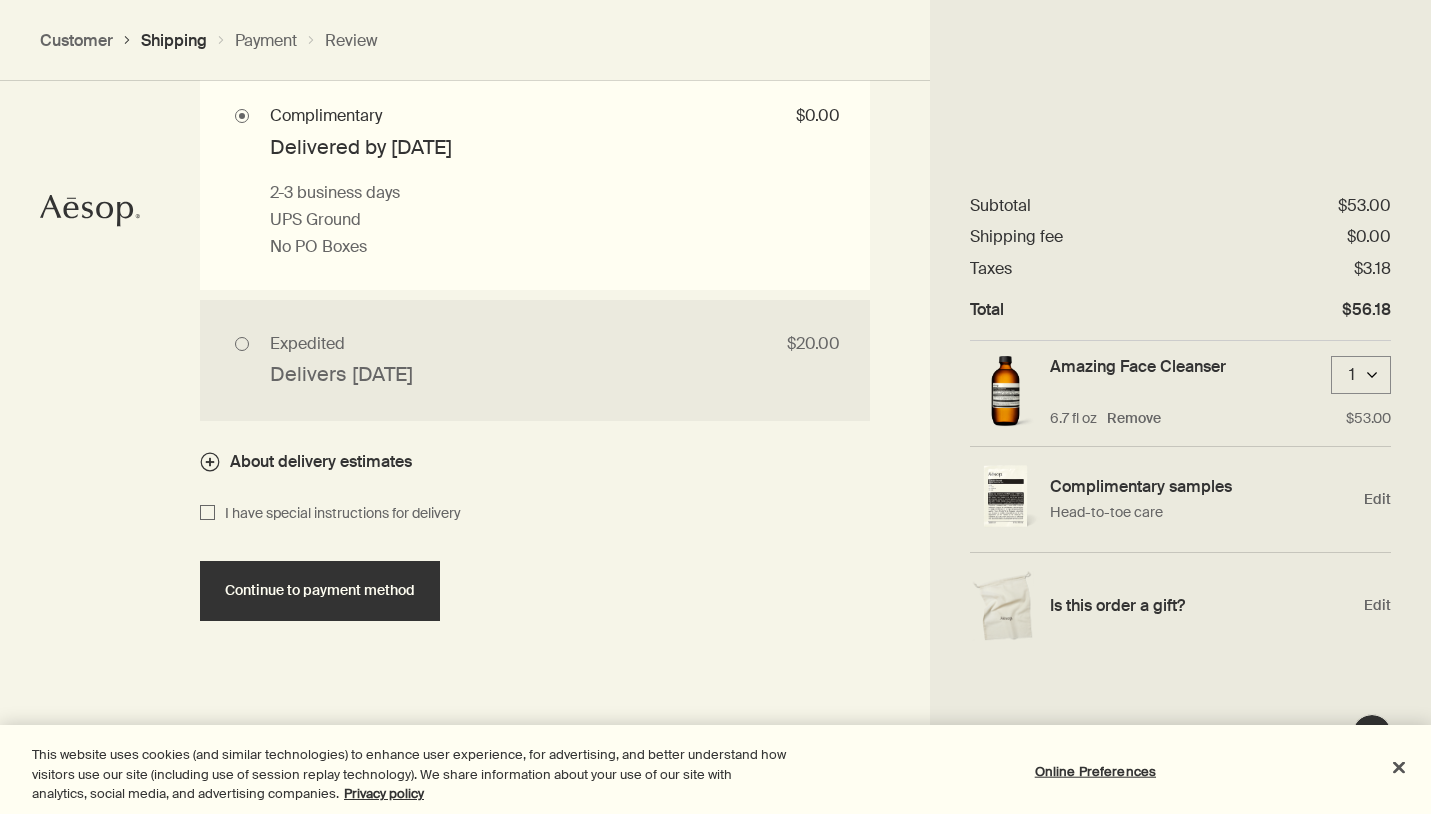 scroll, scrollTop: 1975, scrollLeft: 0, axis: vertical 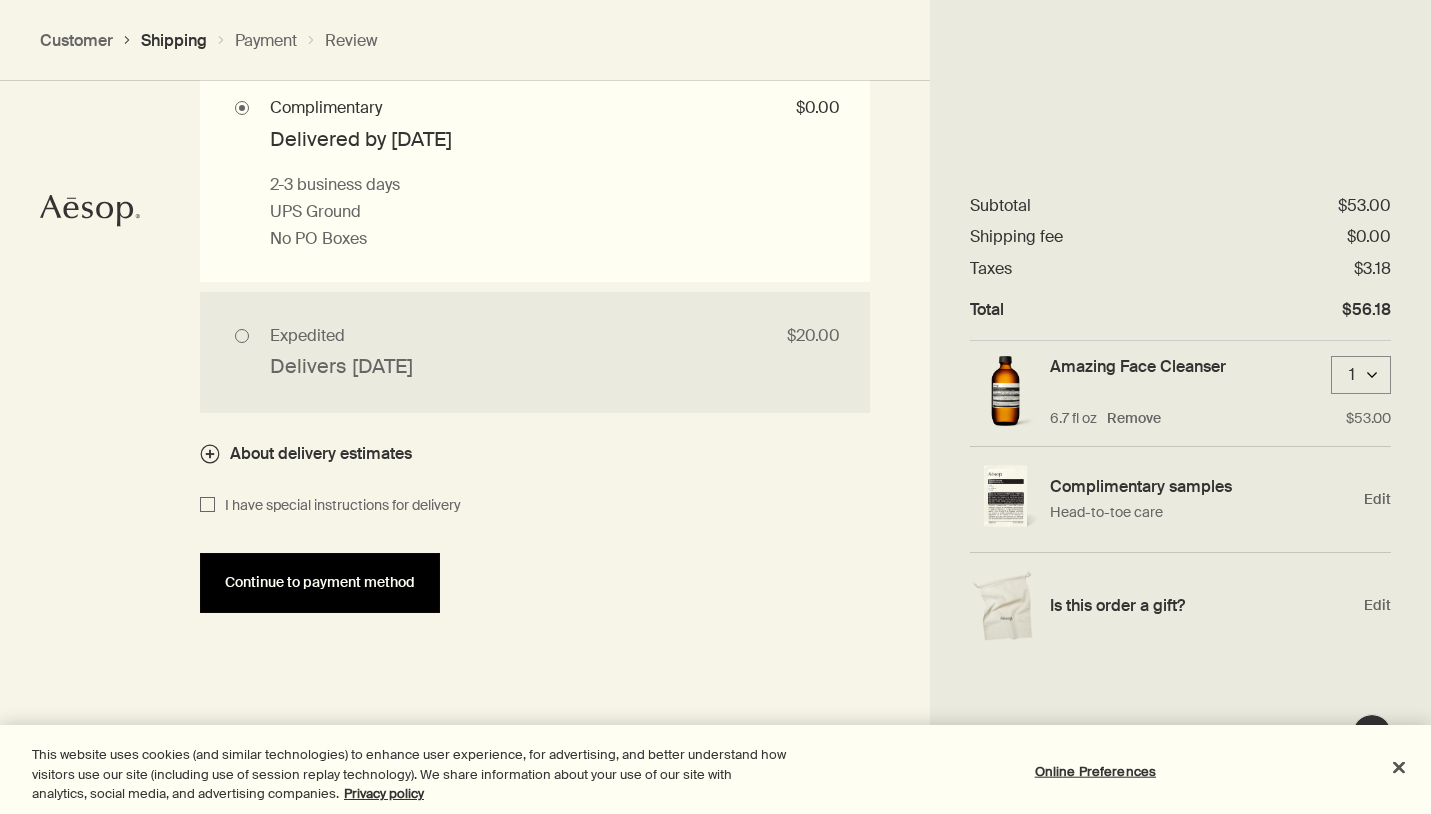 click on "Continue to payment method" at bounding box center (320, 583) 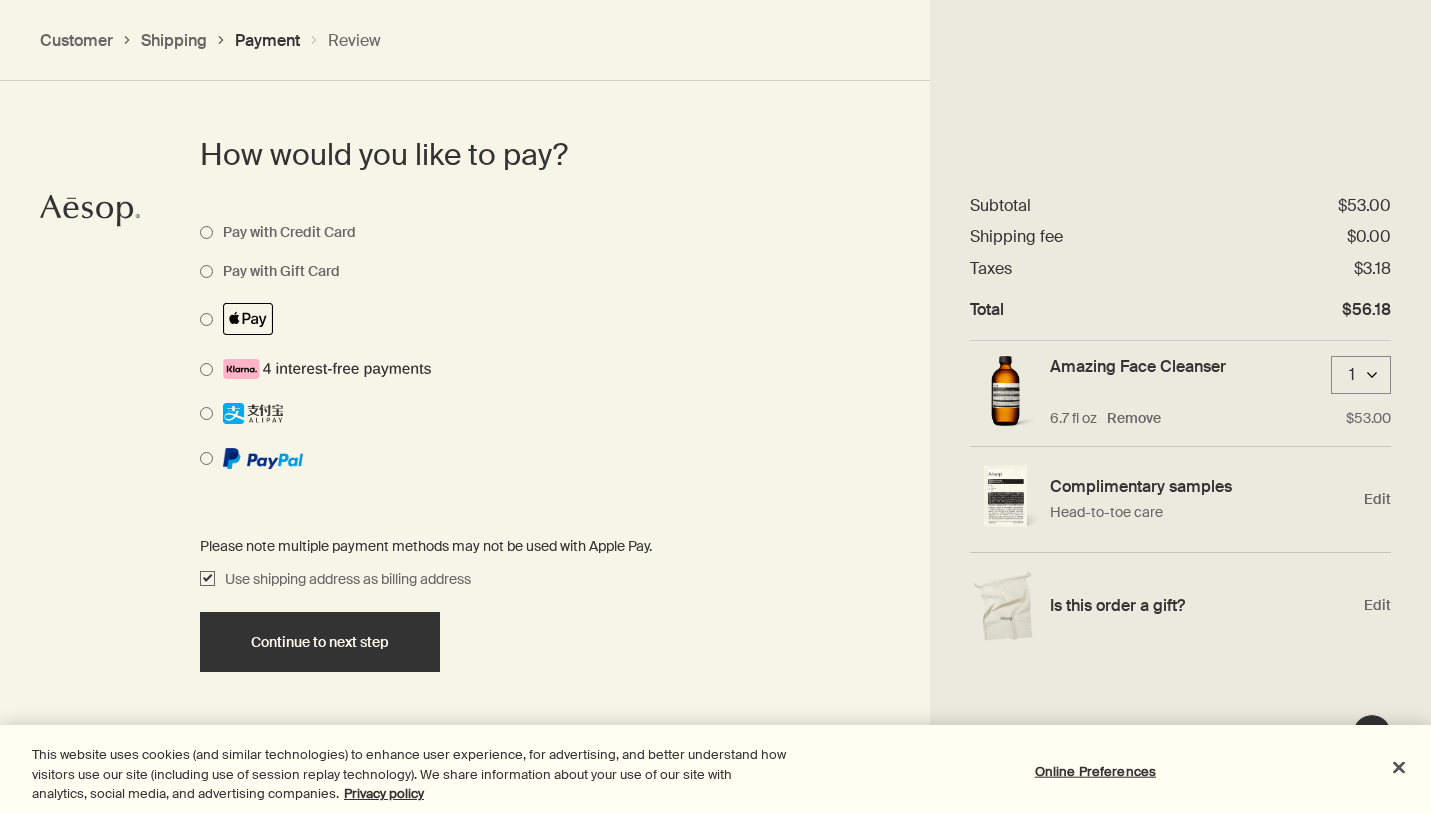 scroll, scrollTop: 1477, scrollLeft: 0, axis: vertical 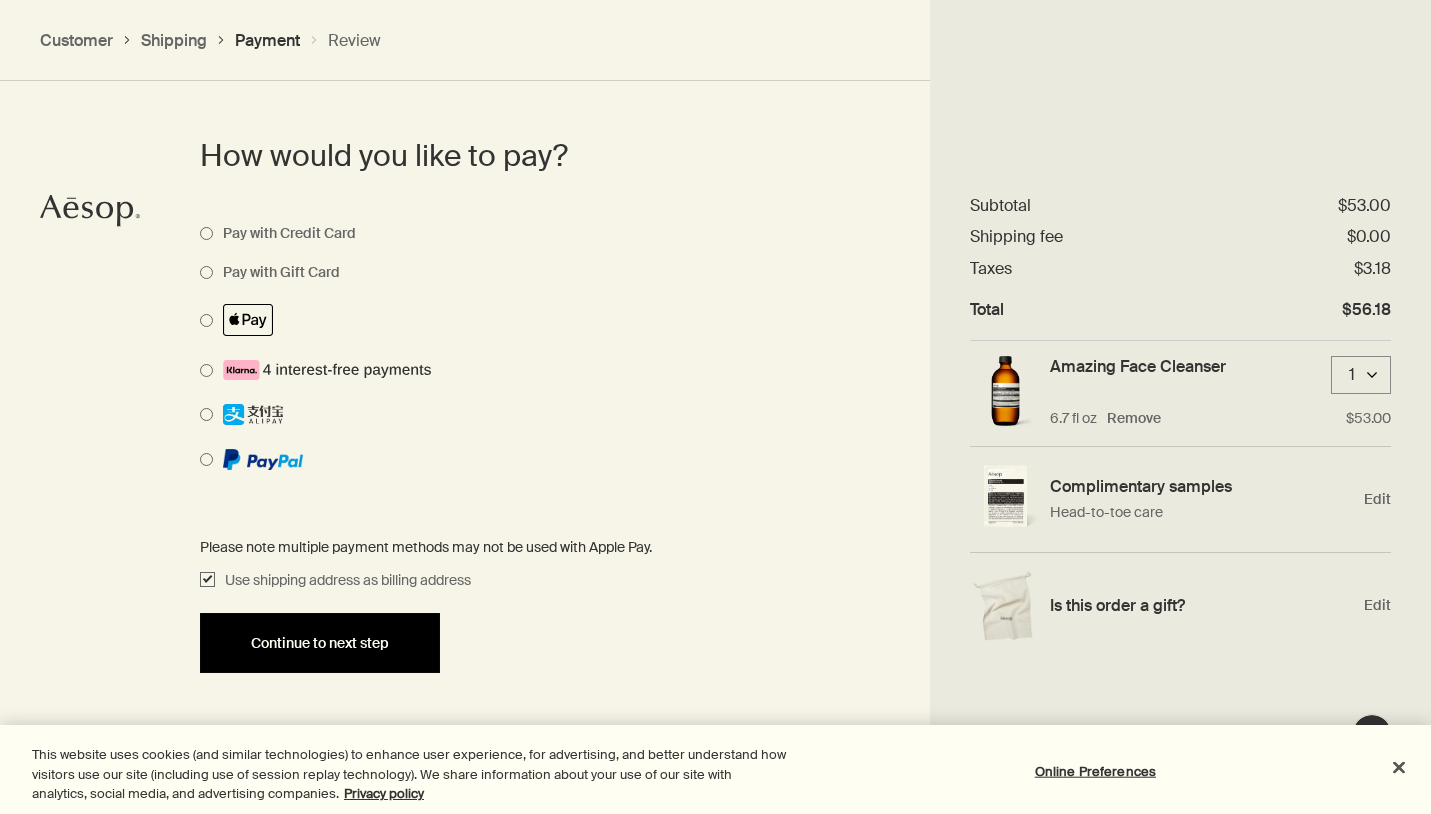 click on "Continue to next step" at bounding box center (320, 643) 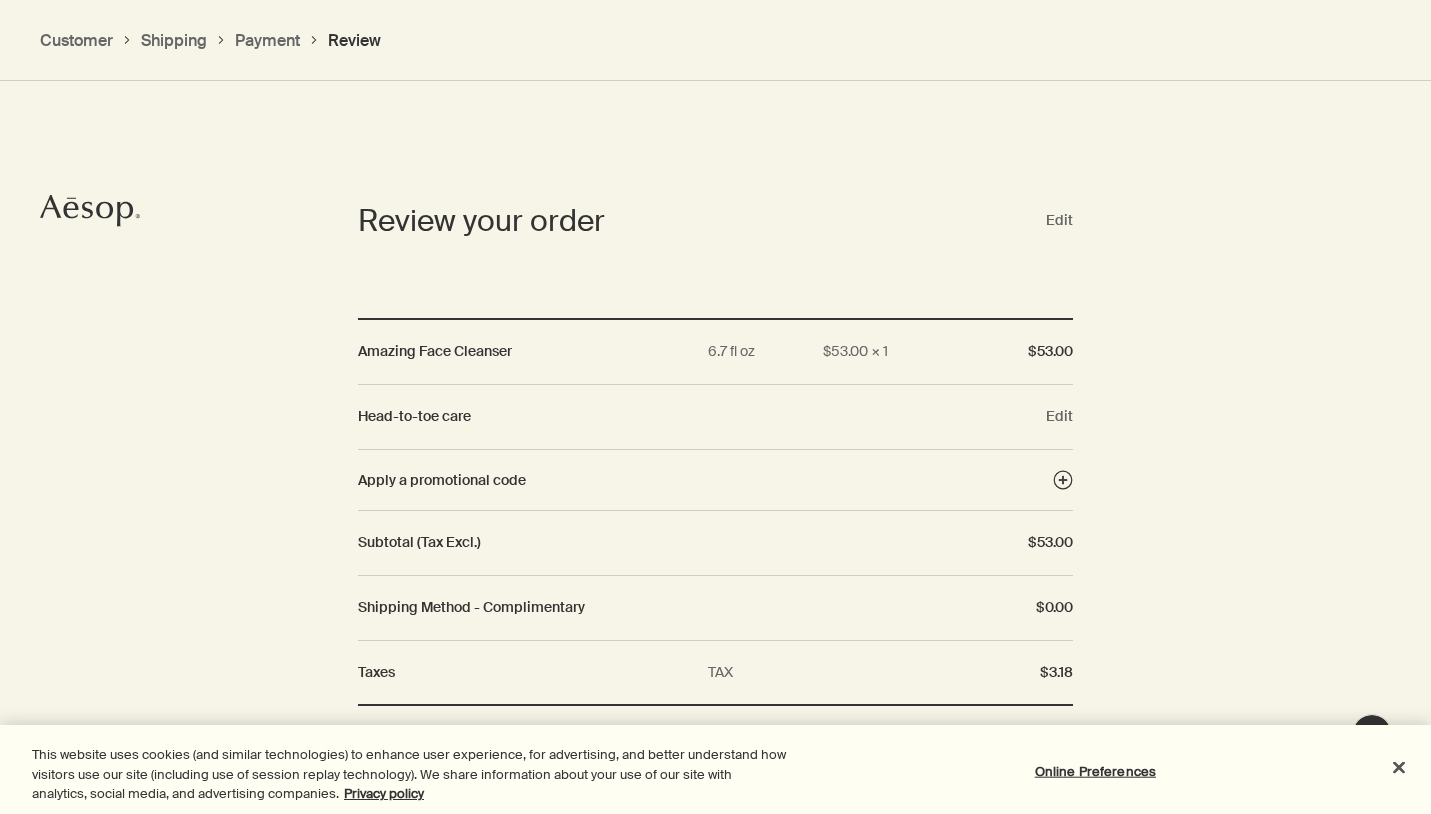 scroll, scrollTop: 1790, scrollLeft: 0, axis: vertical 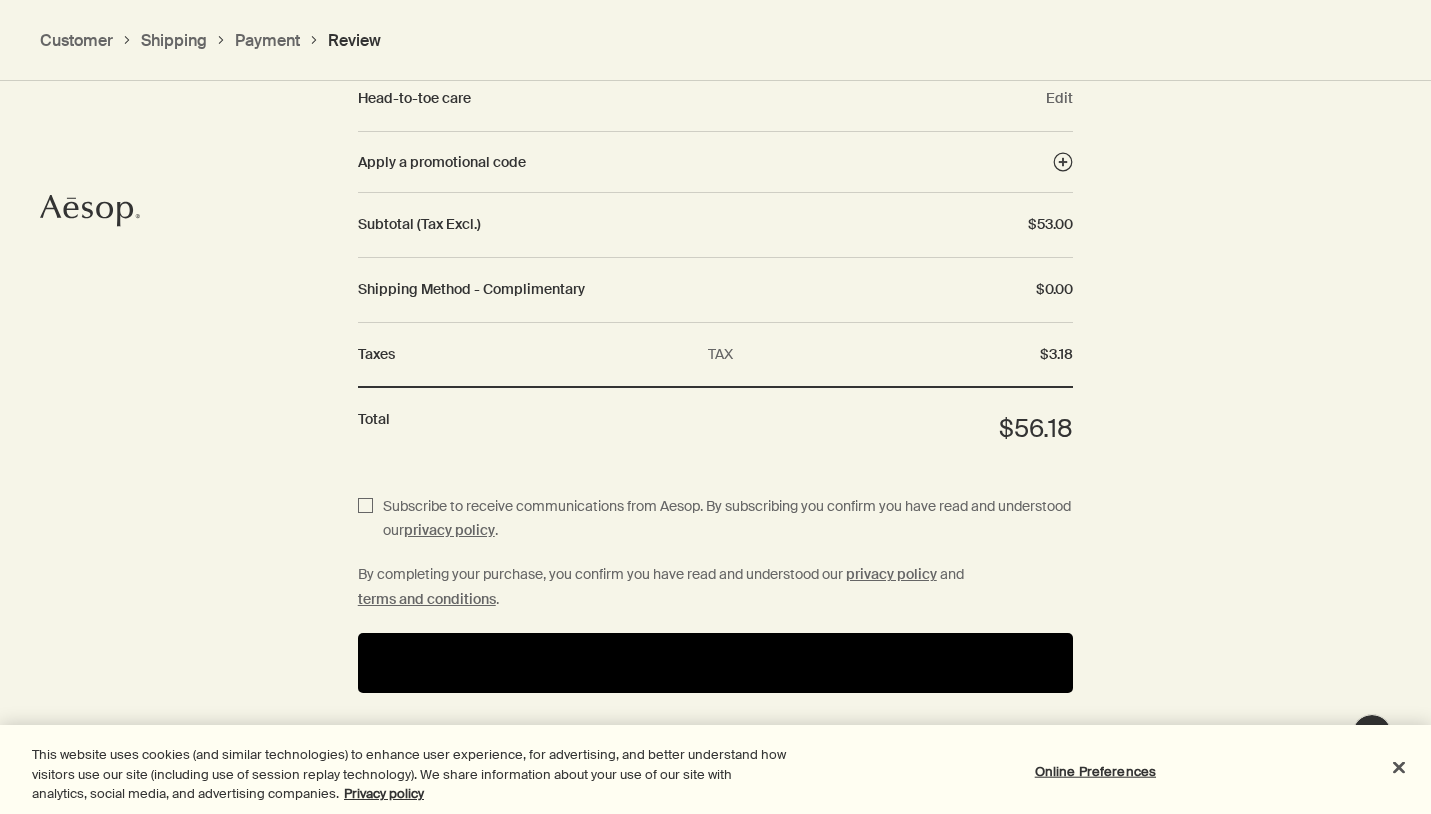 click at bounding box center (716, 663) 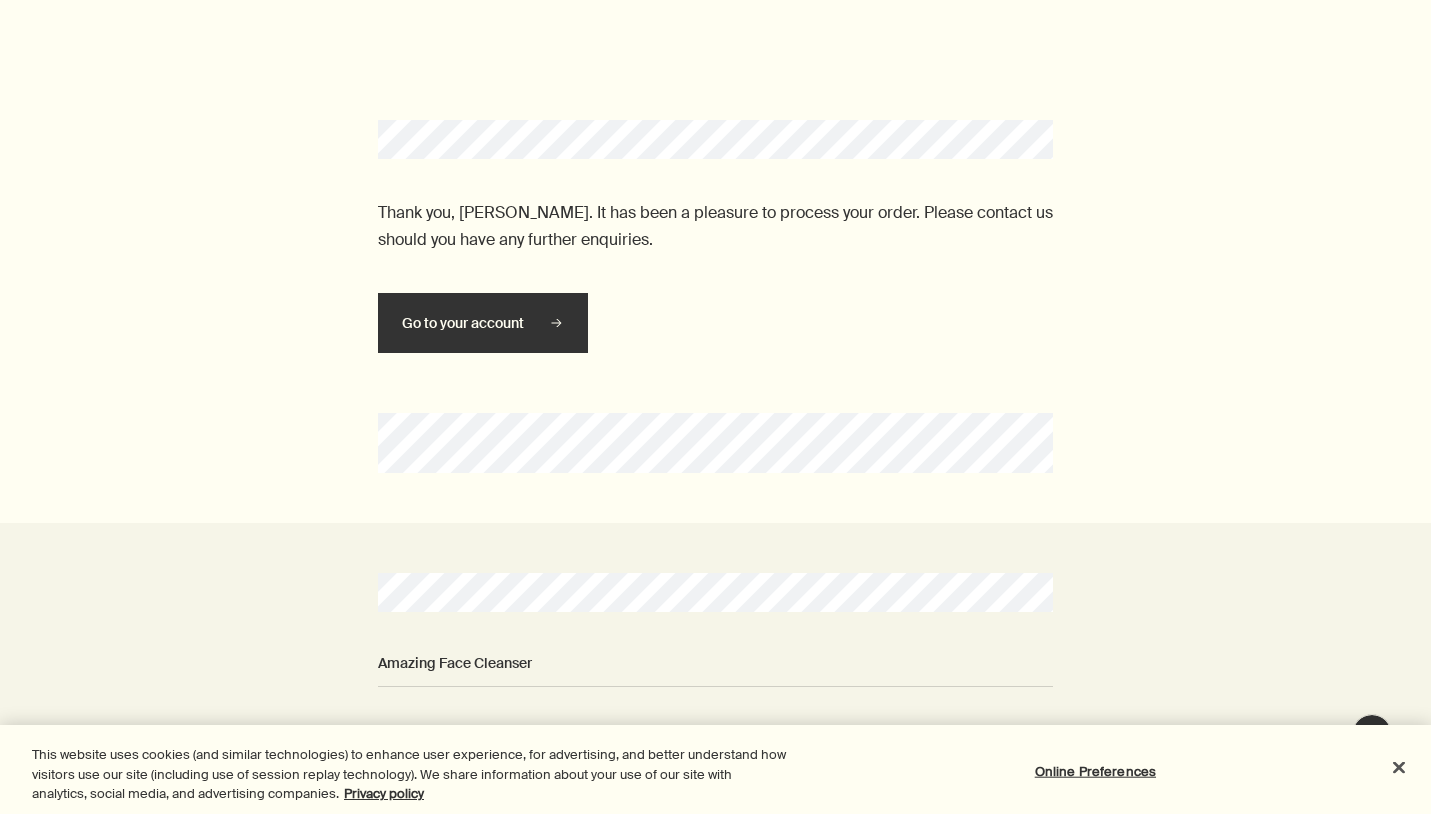 scroll, scrollTop: 0, scrollLeft: 0, axis: both 